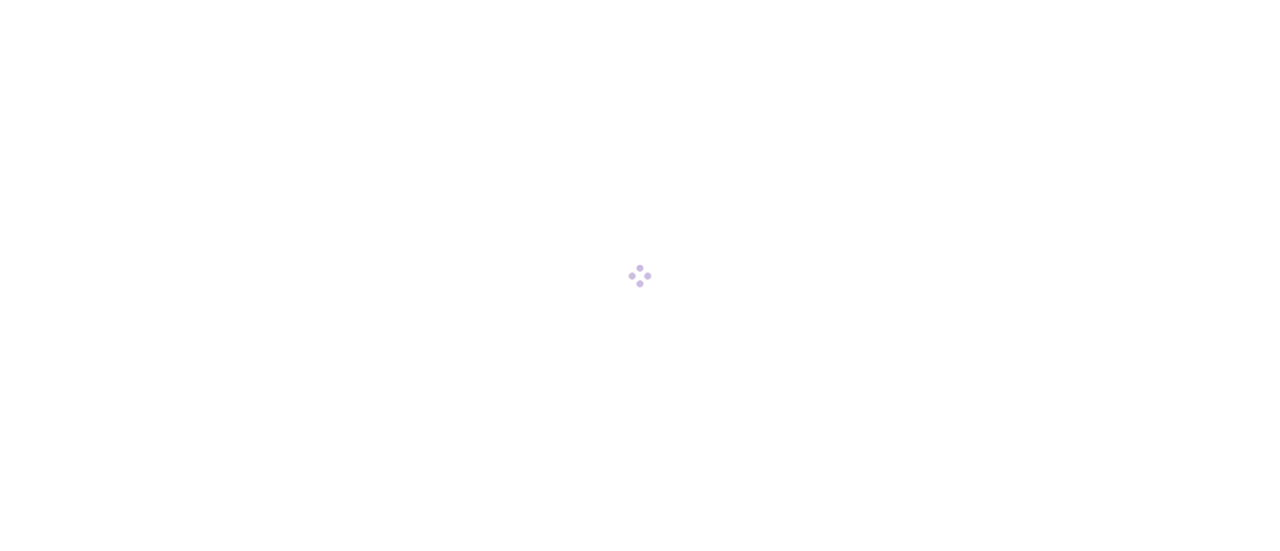 scroll, scrollTop: 0, scrollLeft: 0, axis: both 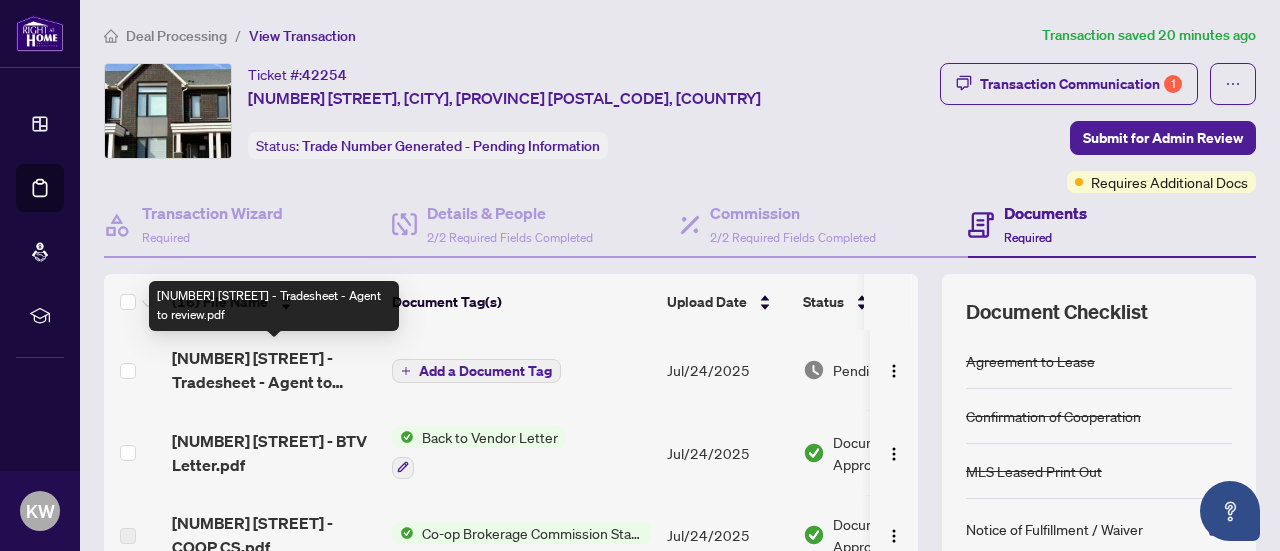 click on "[NUMBER] [STREET] - Tradesheet - Agent to review.pdf" at bounding box center [274, 370] 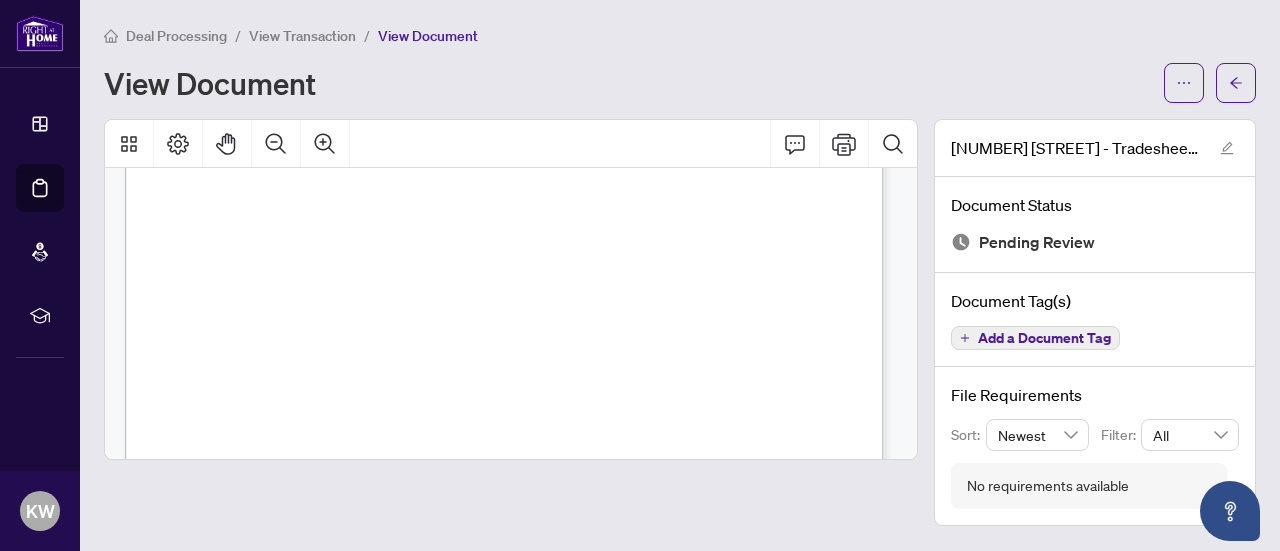 scroll, scrollTop: 400, scrollLeft: 0, axis: vertical 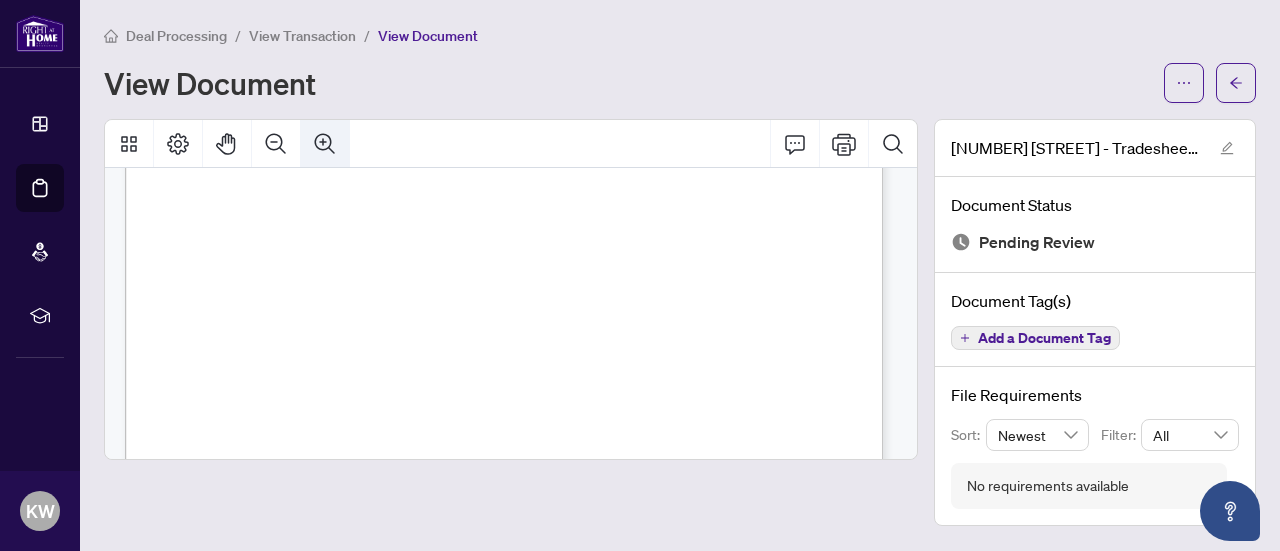 click 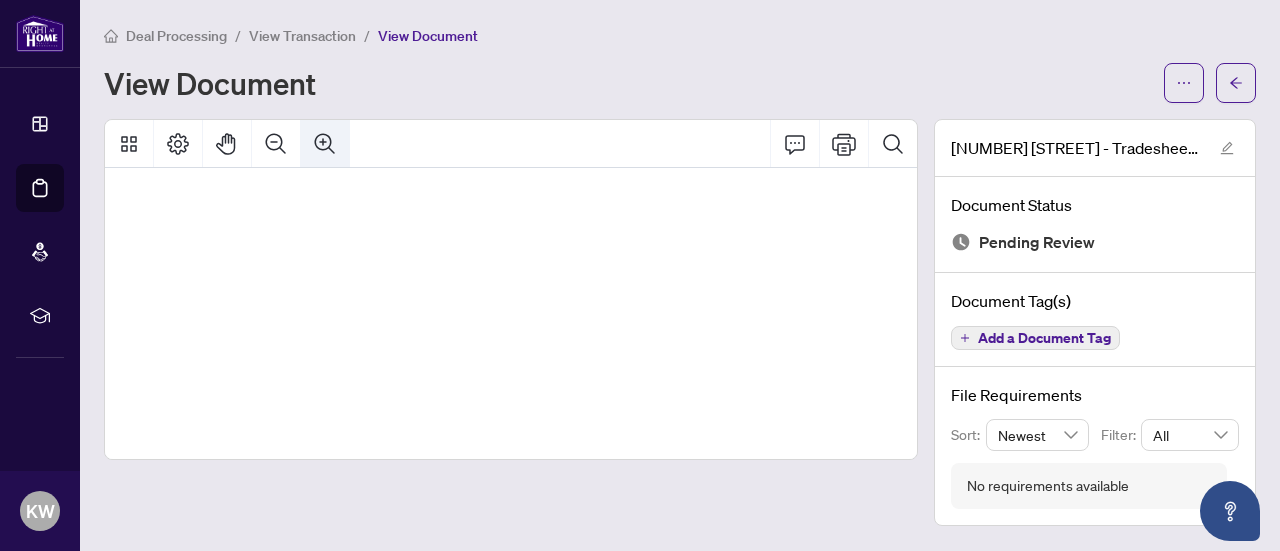 click 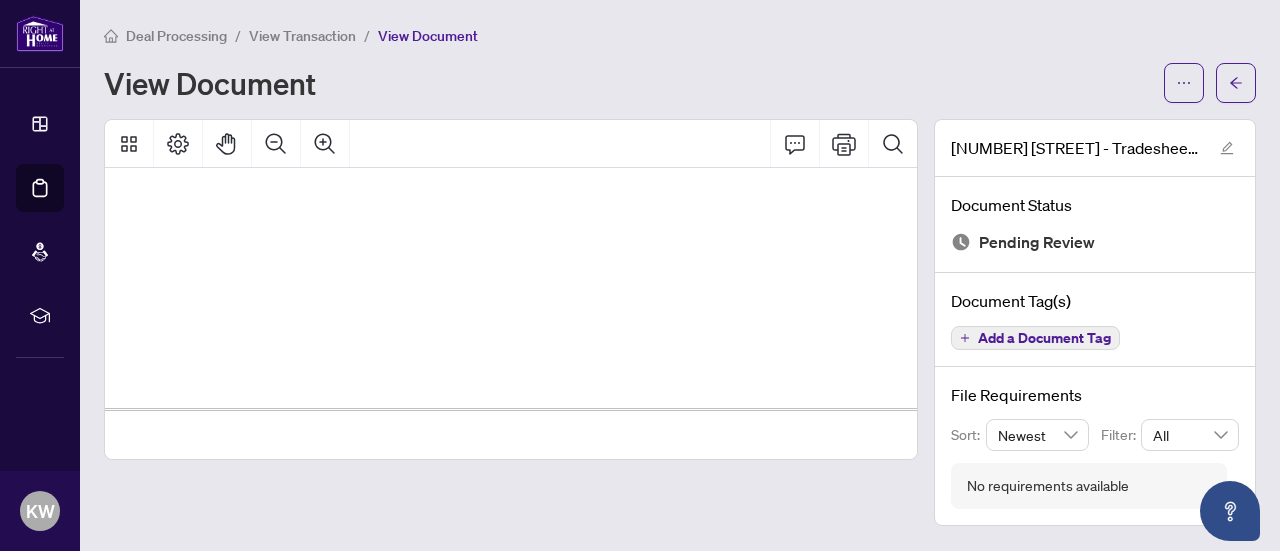 scroll, scrollTop: 830, scrollLeft: 213, axis: both 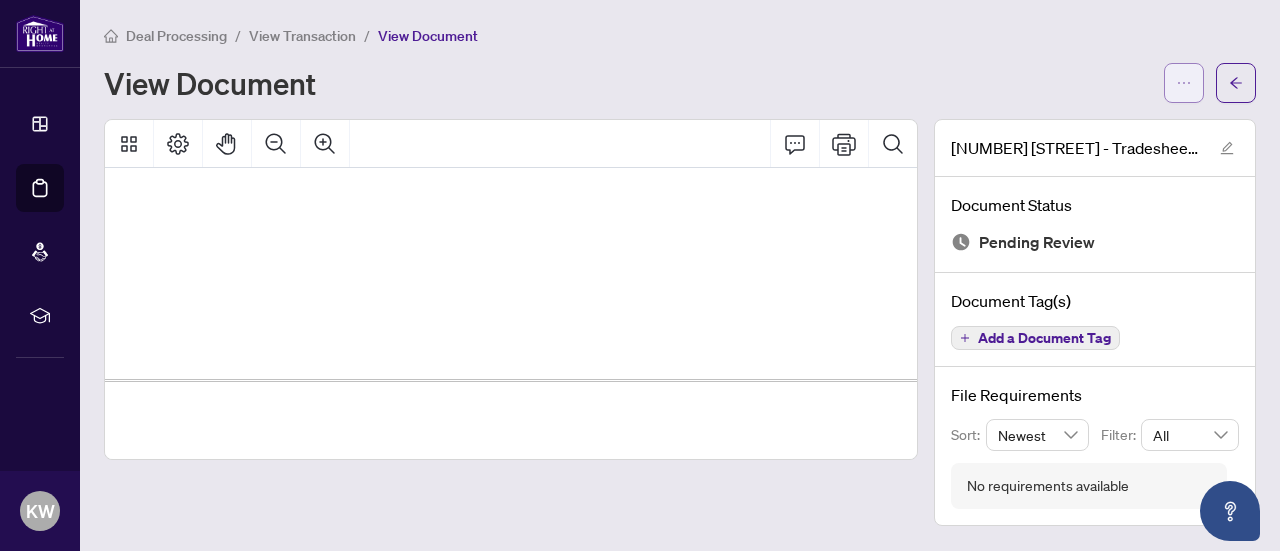 click at bounding box center (1184, 83) 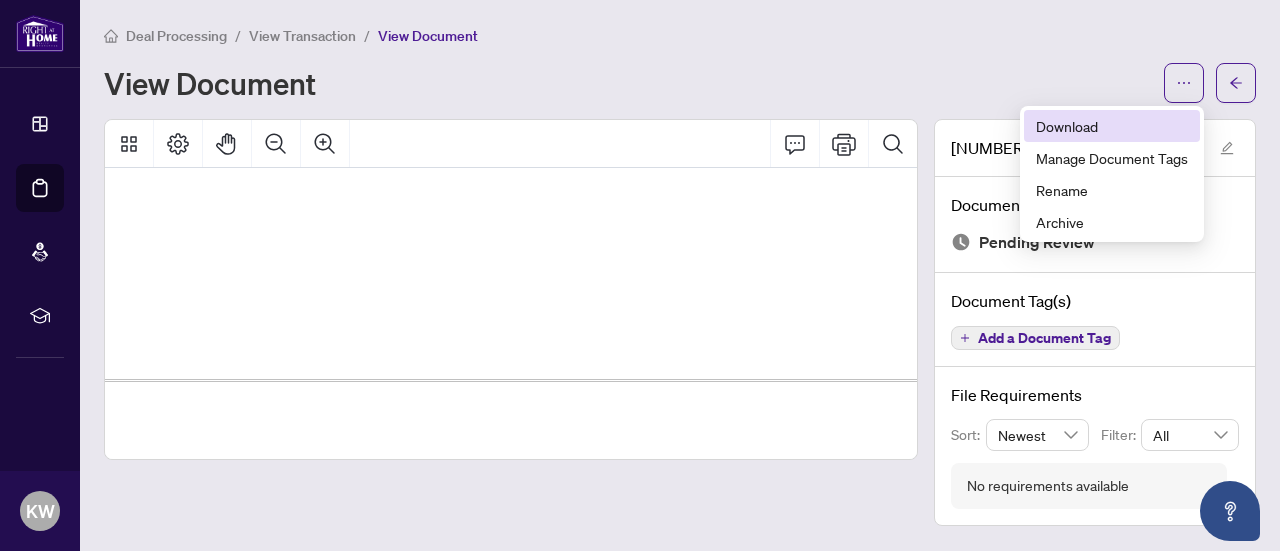 click on "Download" at bounding box center [1112, 126] 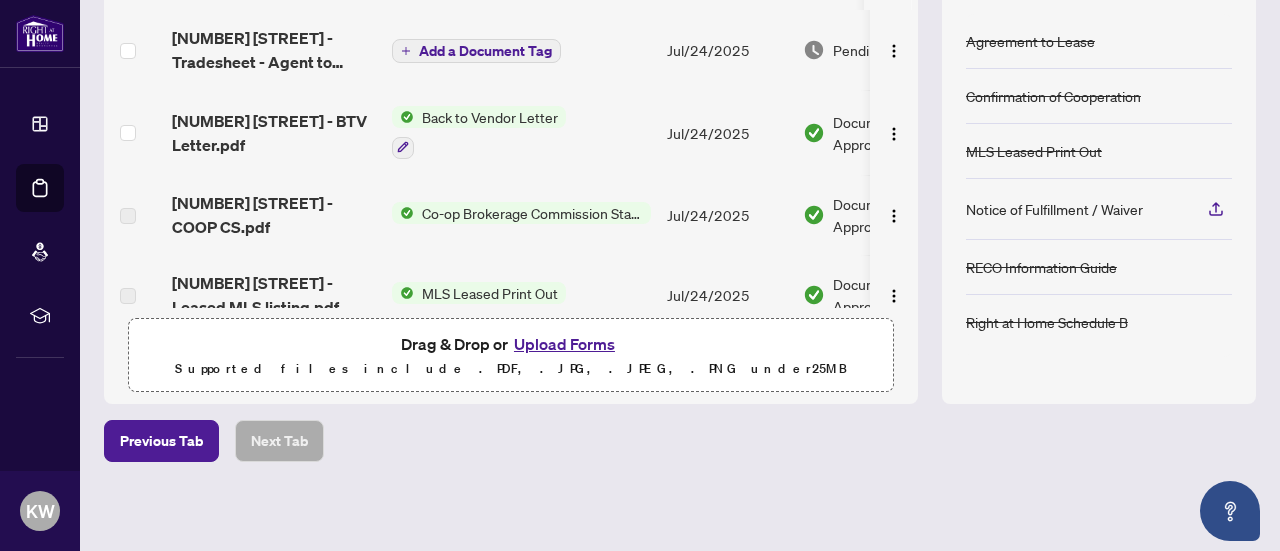 scroll, scrollTop: 321, scrollLeft: 0, axis: vertical 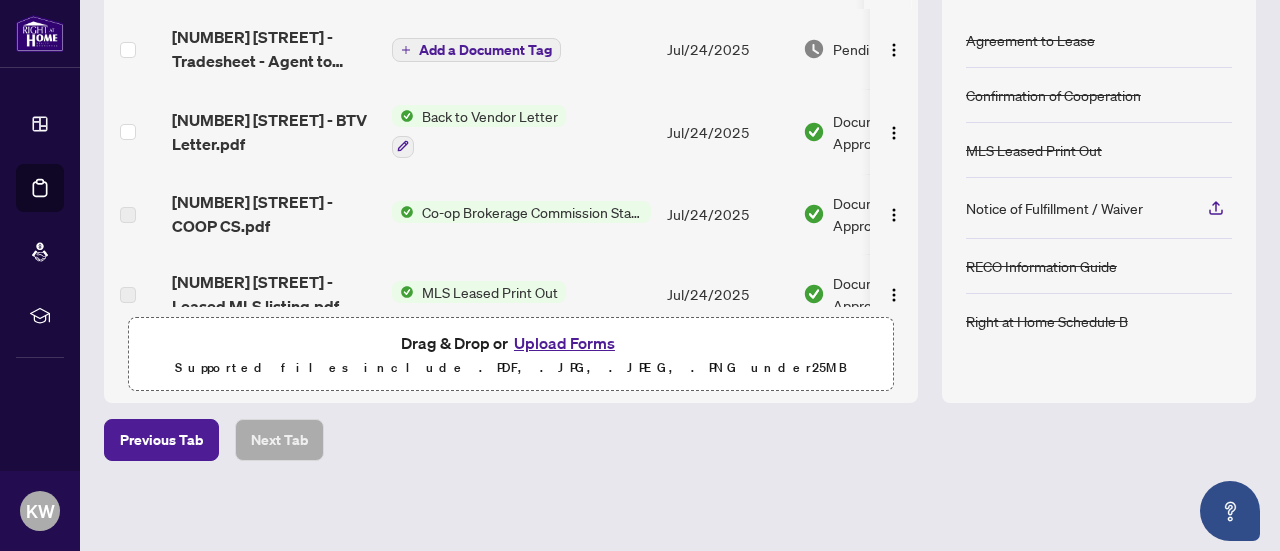 click on "Upload Forms" at bounding box center (564, 343) 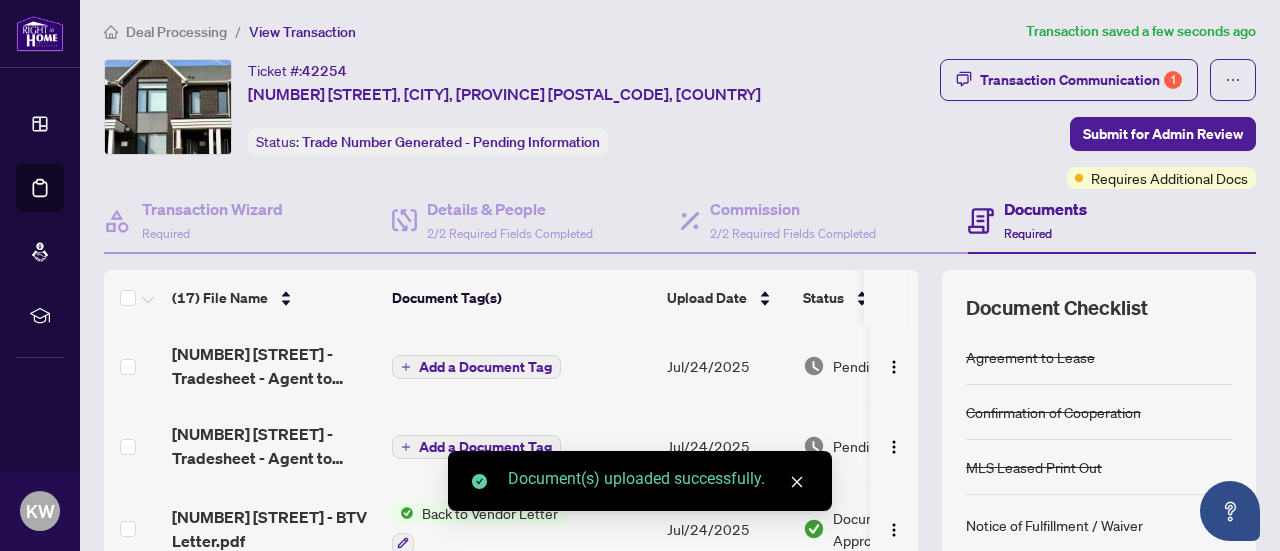 scroll, scrollTop: 0, scrollLeft: 0, axis: both 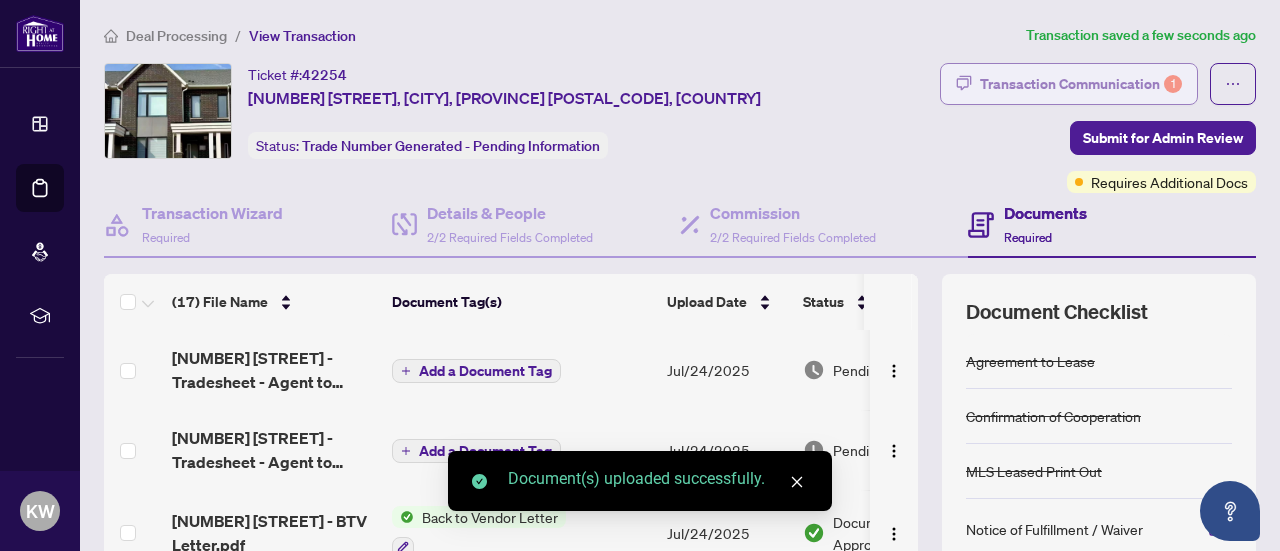 click on "Transaction Communication 1" at bounding box center [1081, 84] 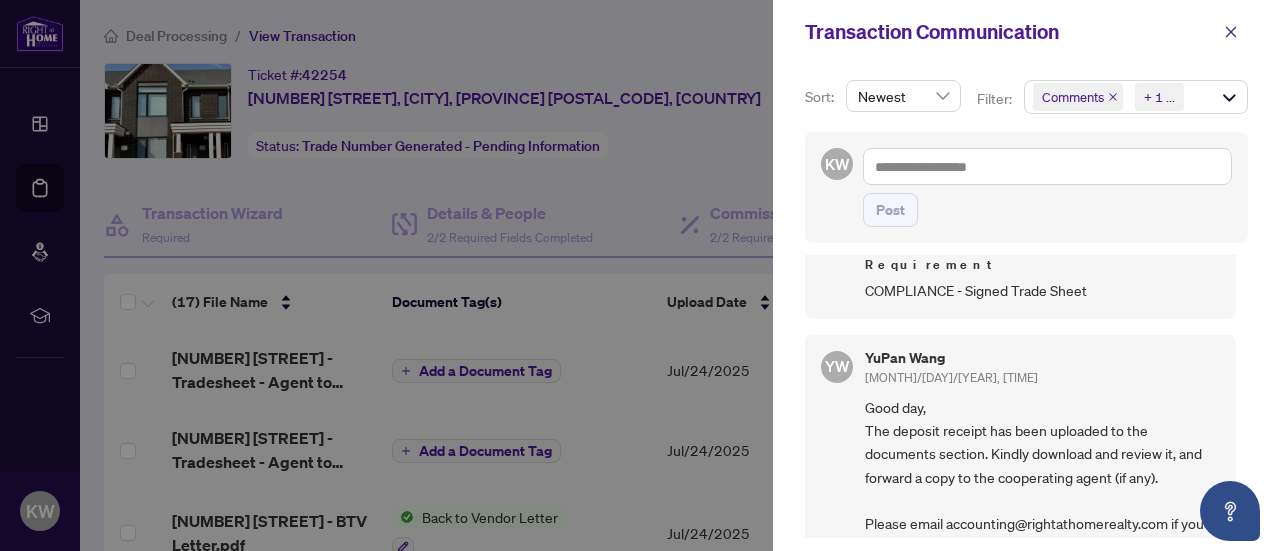 scroll, scrollTop: 700, scrollLeft: 0, axis: vertical 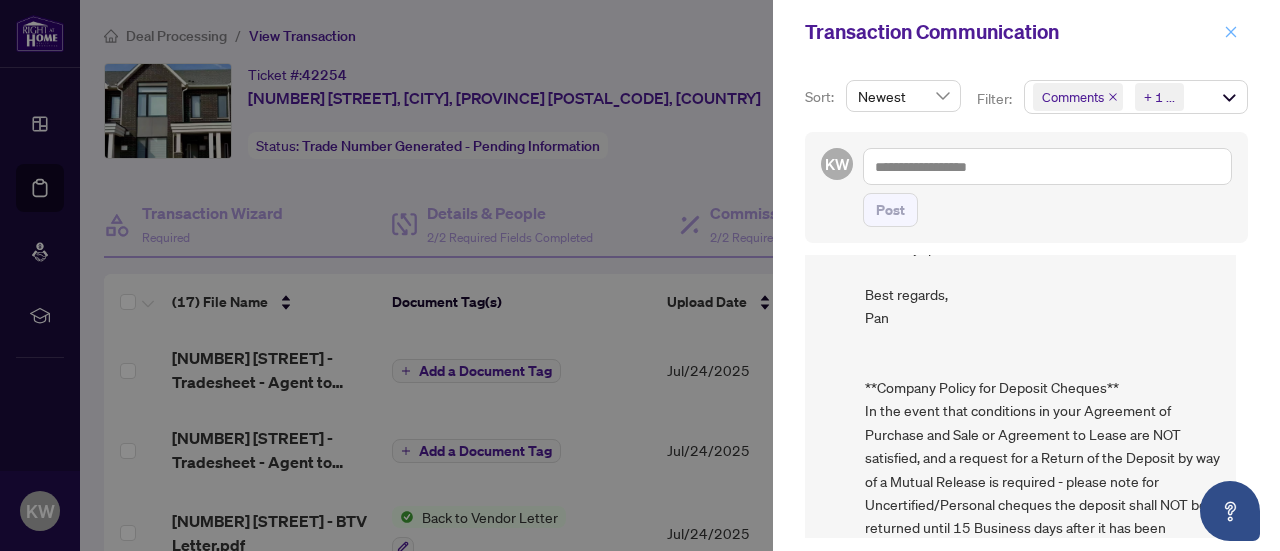 click at bounding box center (1231, 32) 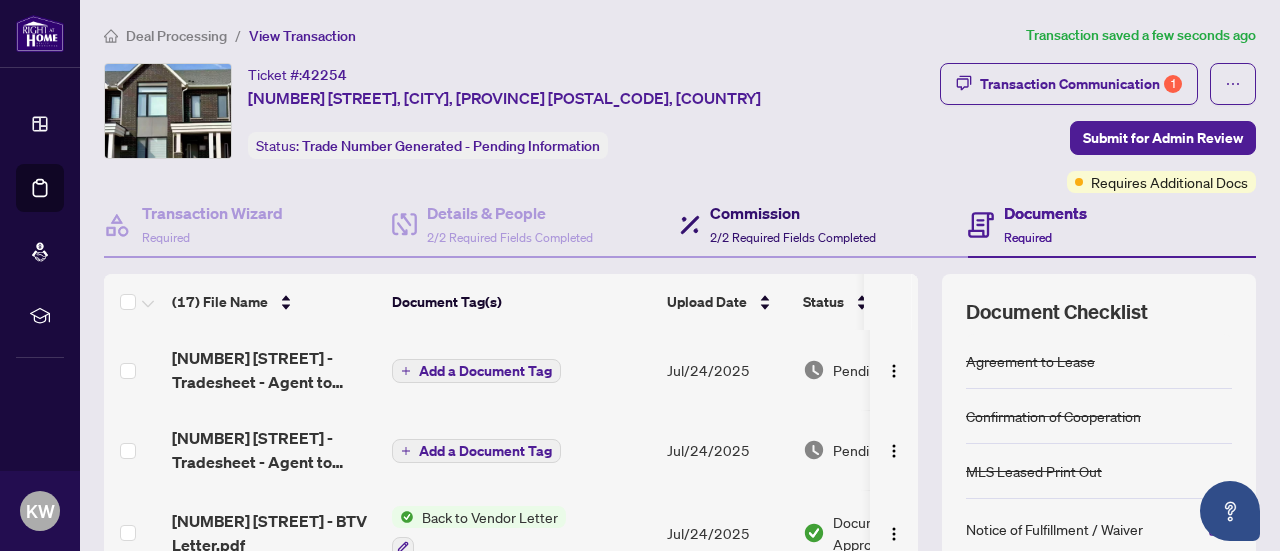 click on "Commission" at bounding box center (793, 213) 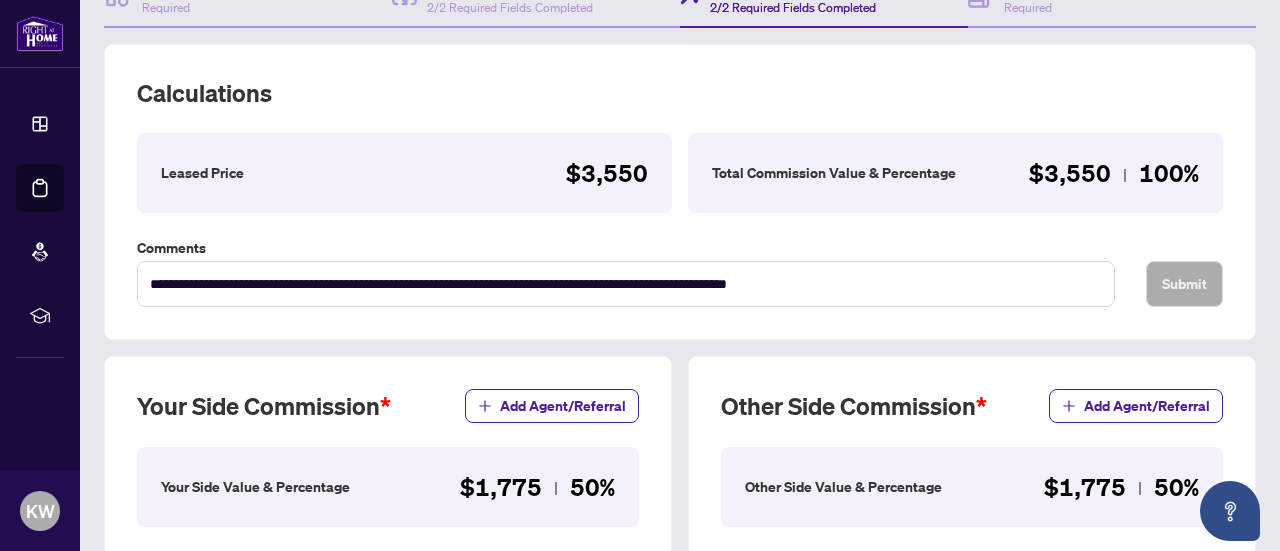 scroll, scrollTop: 274, scrollLeft: 0, axis: vertical 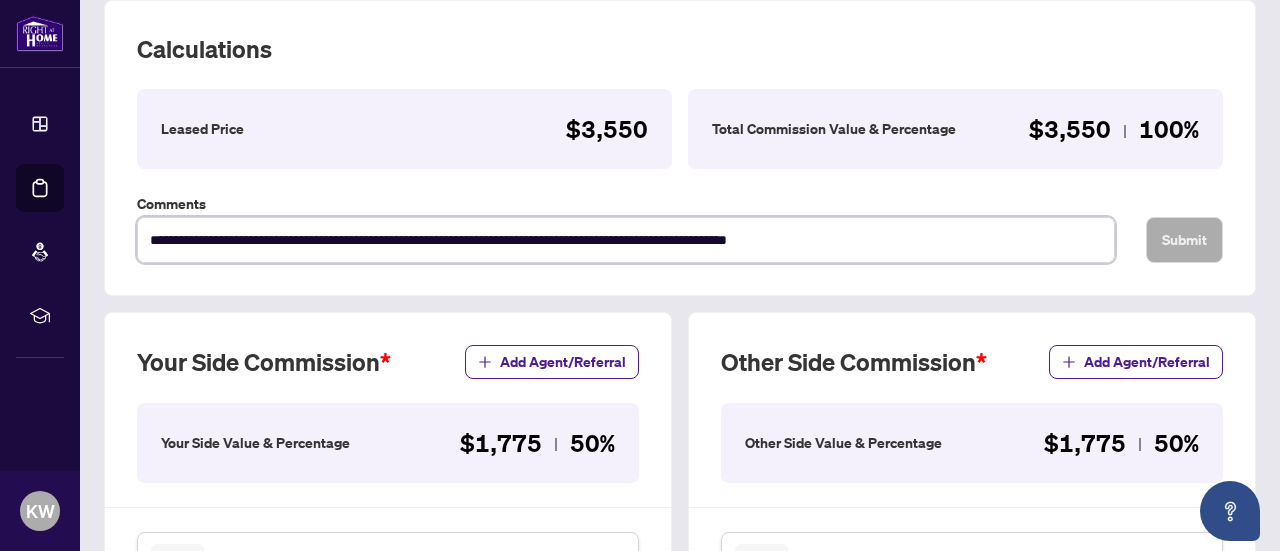 click on "**********" at bounding box center (626, 239) 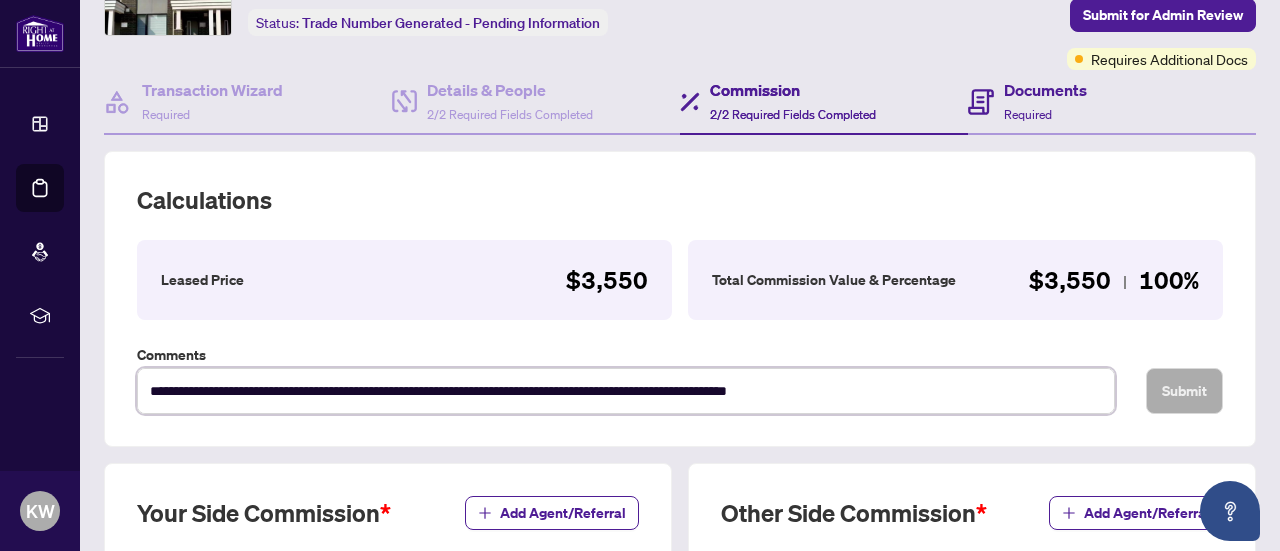 scroll, scrollTop: 0, scrollLeft: 0, axis: both 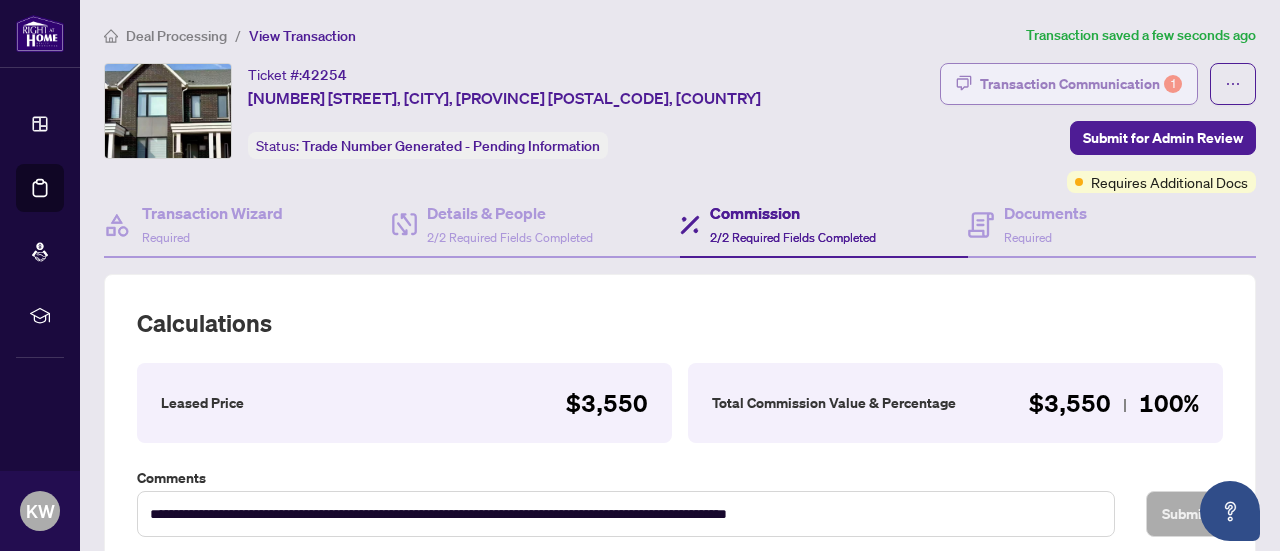 click on "Transaction Communication 1" at bounding box center [1081, 84] 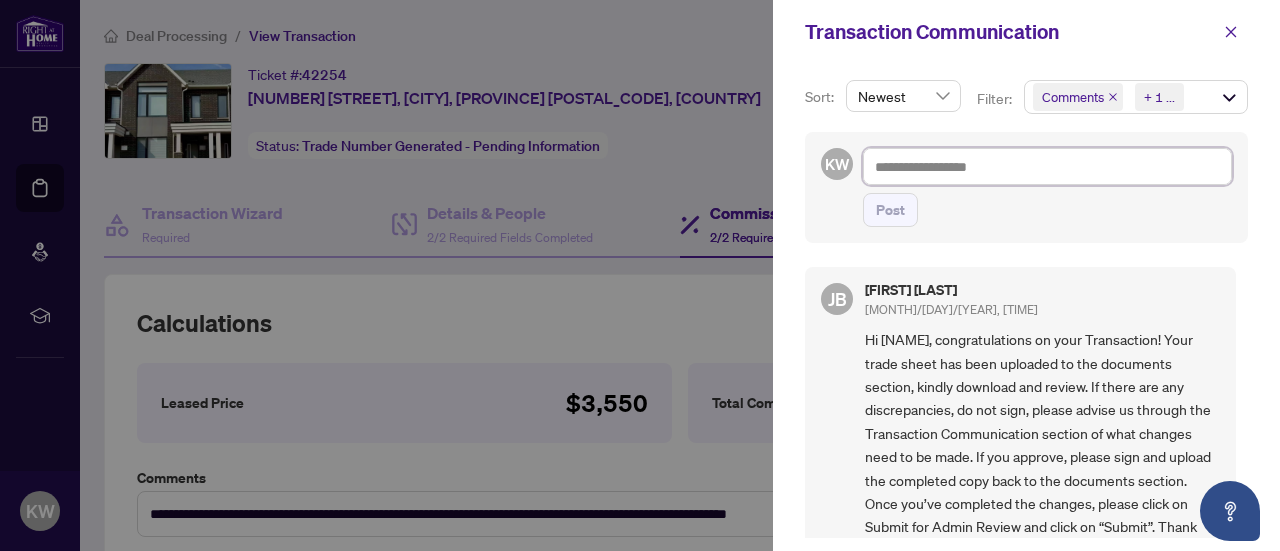 paste on "**********" 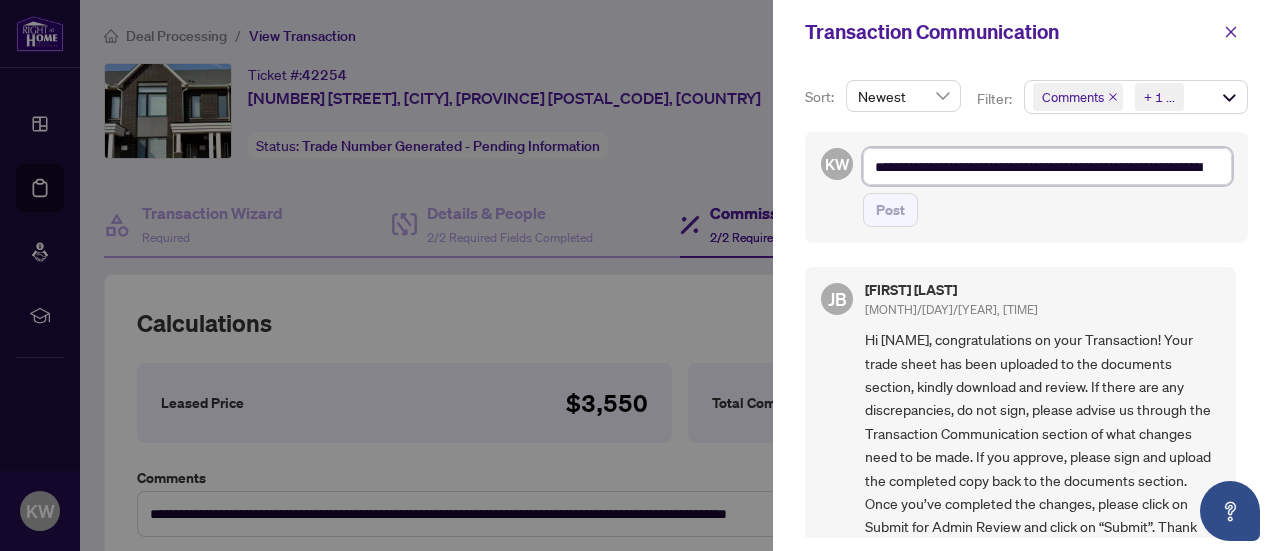type on "**********" 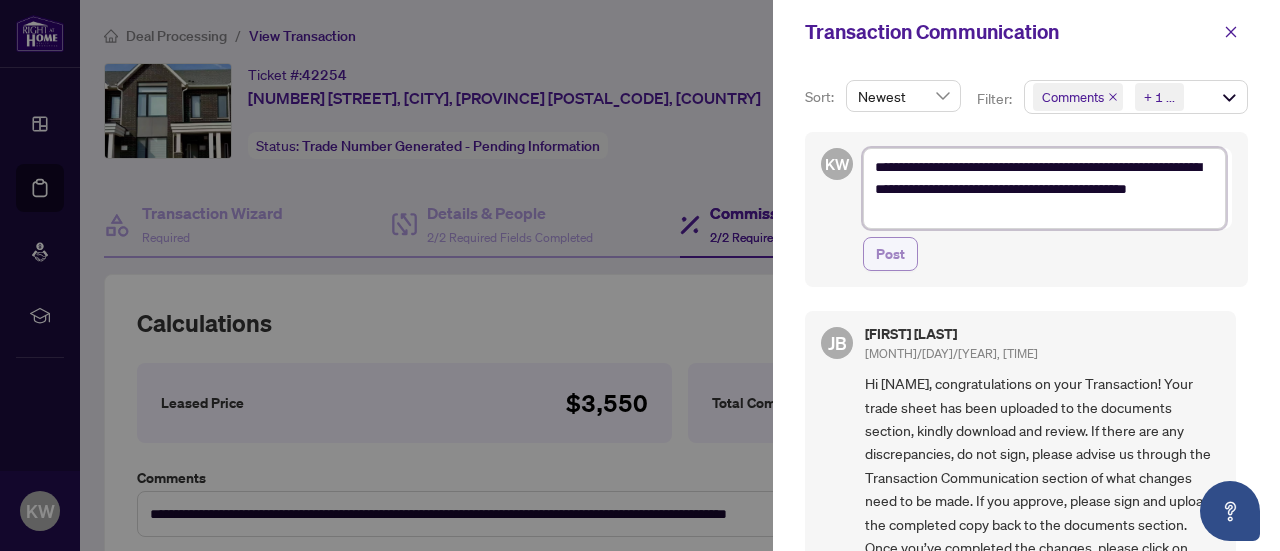 type on "**********" 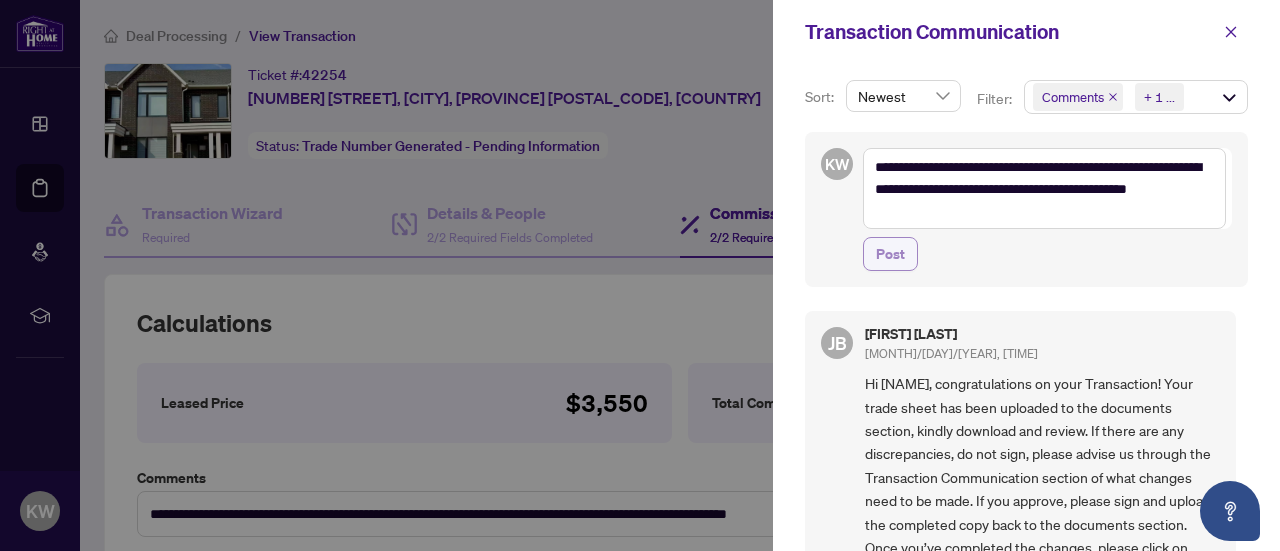 click on "Post" at bounding box center [890, 254] 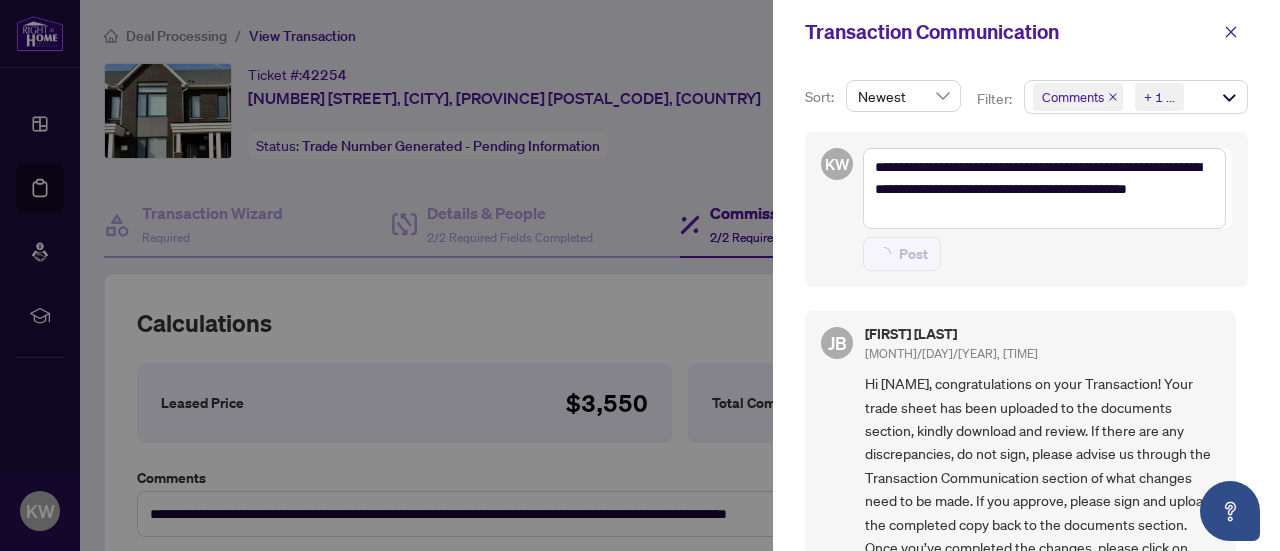 type 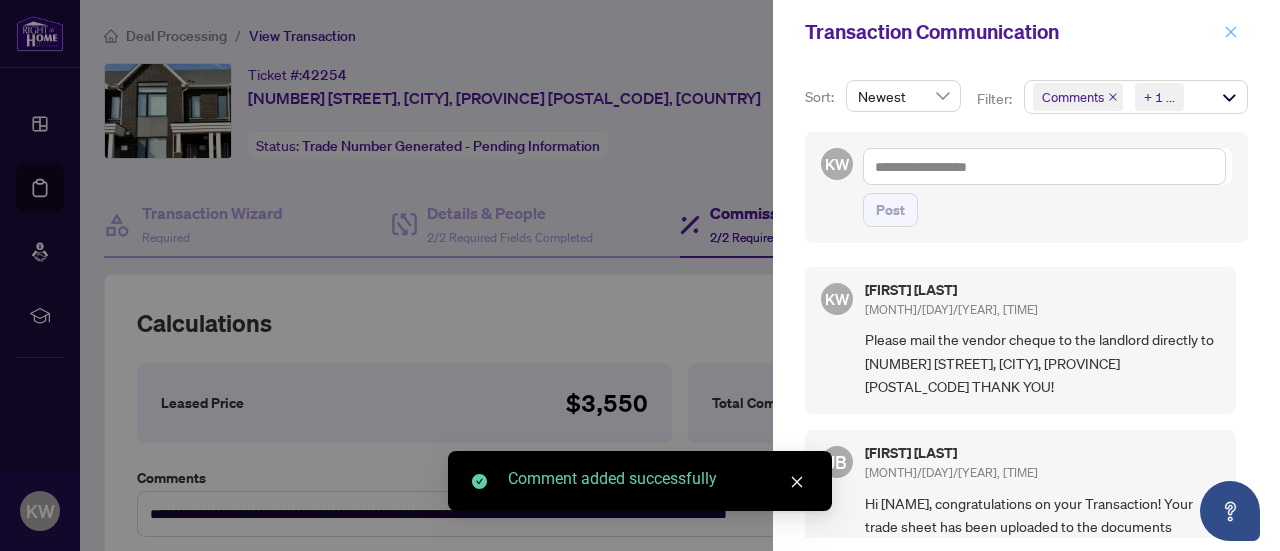 click at bounding box center [1231, 32] 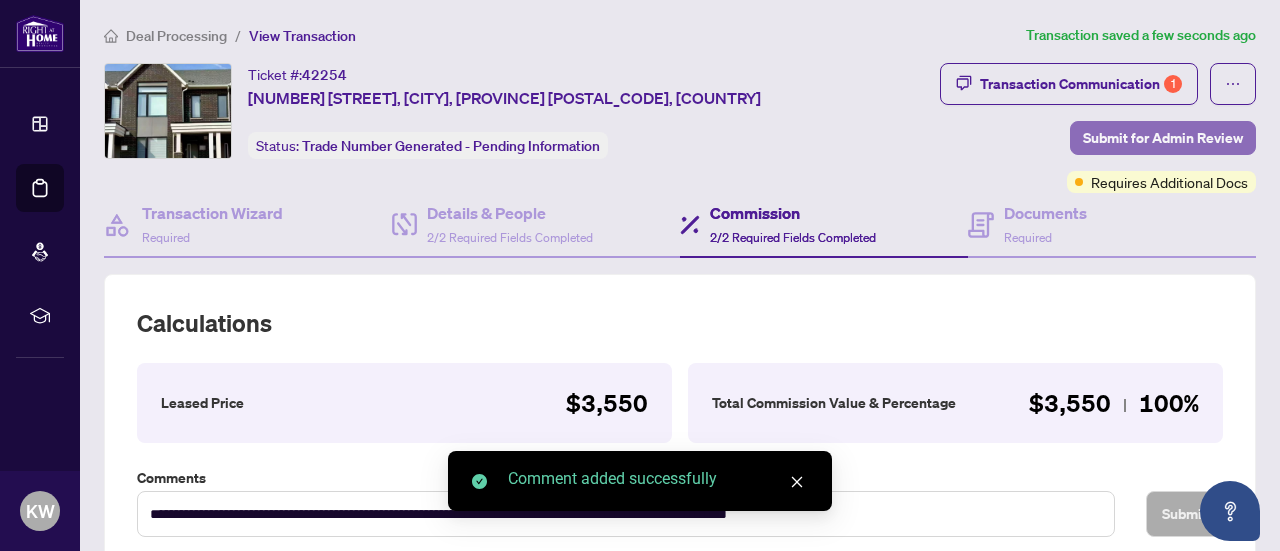 click on "Submit for Admin Review" at bounding box center [1163, 138] 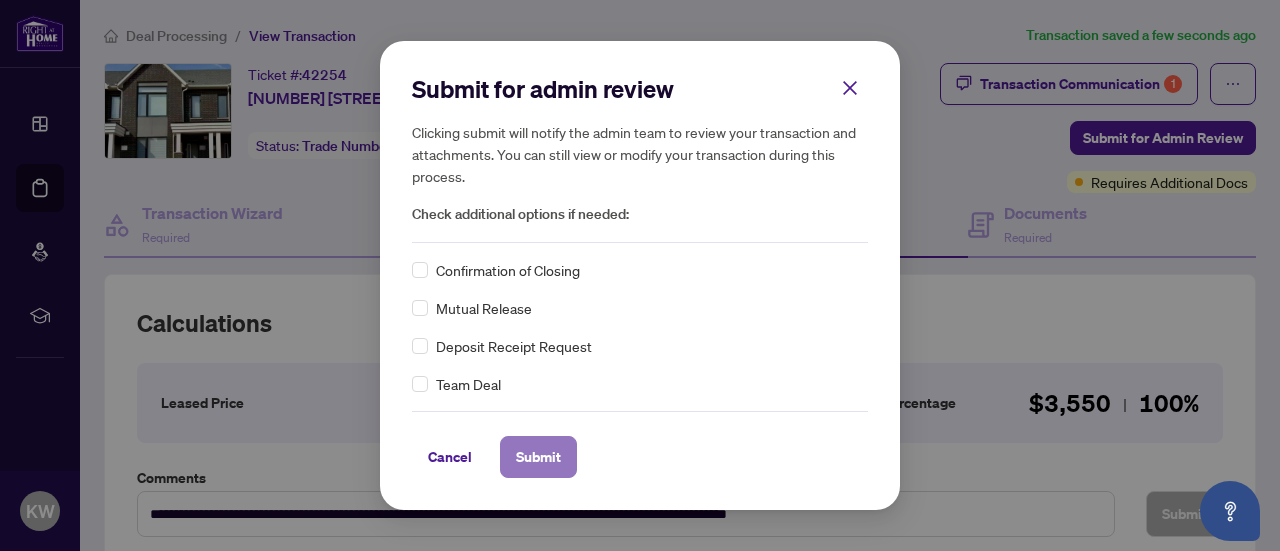click on "Submit" at bounding box center [538, 457] 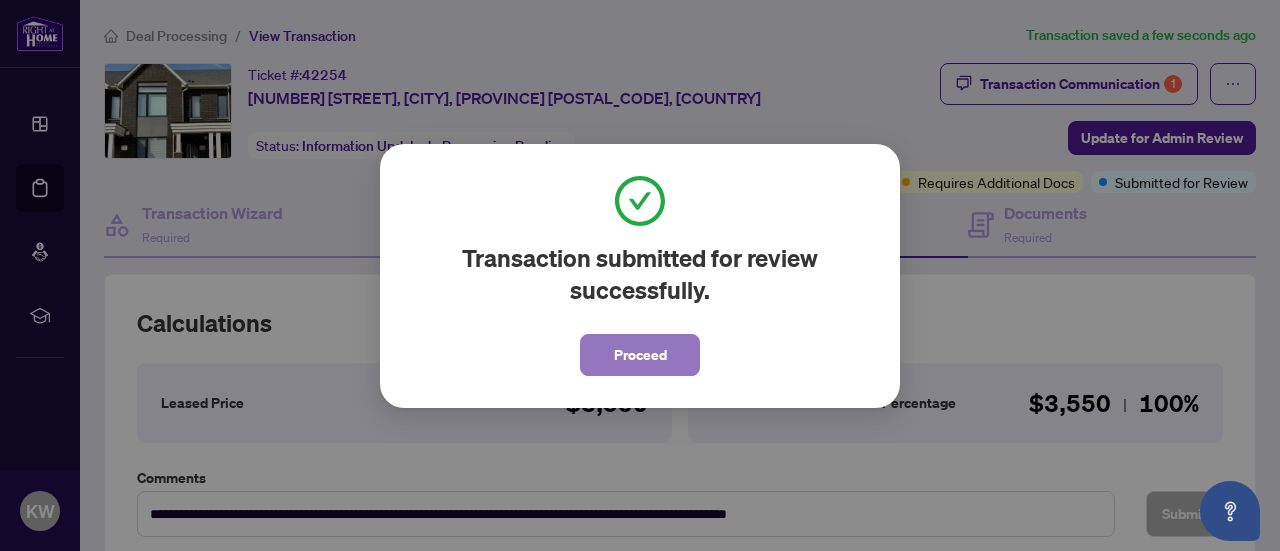 click on "Proceed" at bounding box center [640, 355] 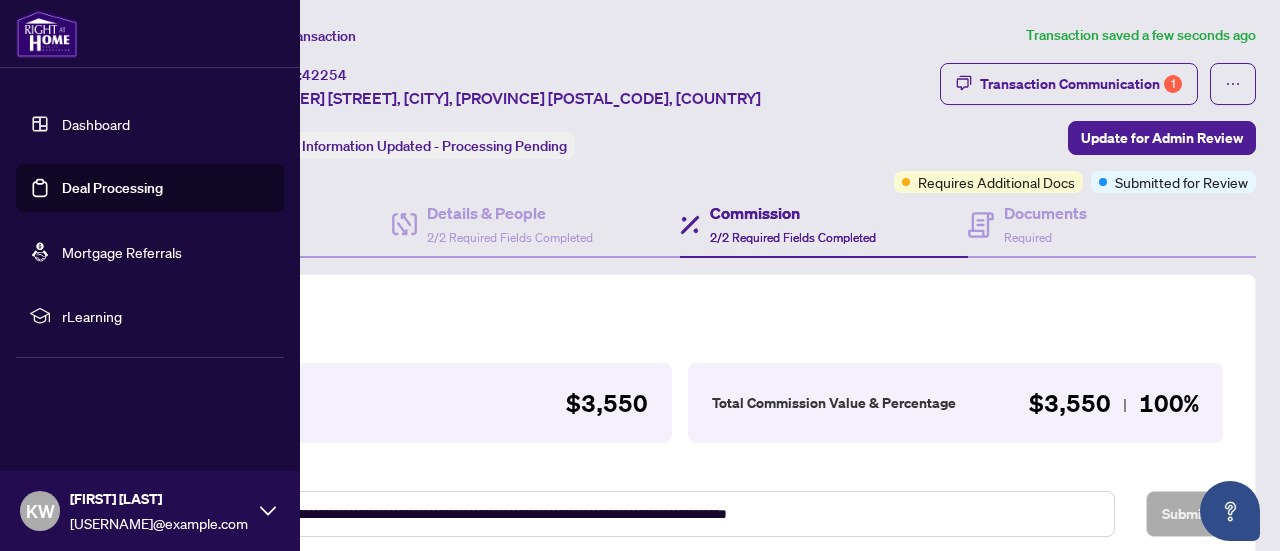 click on "Dashboard" at bounding box center (96, 124) 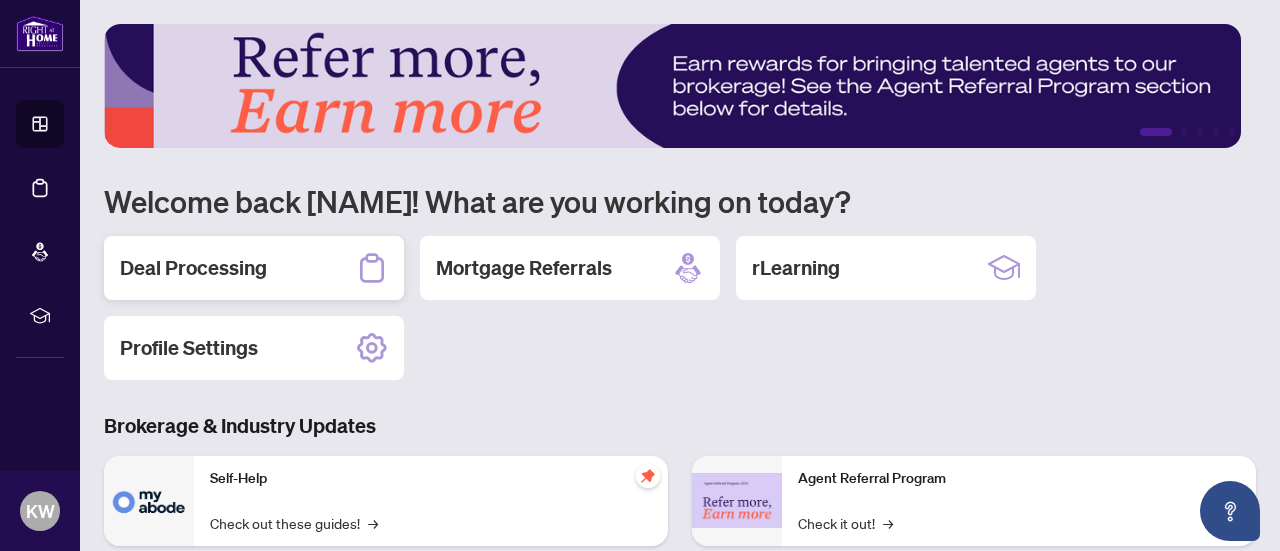 click on "Deal Processing" at bounding box center (254, 268) 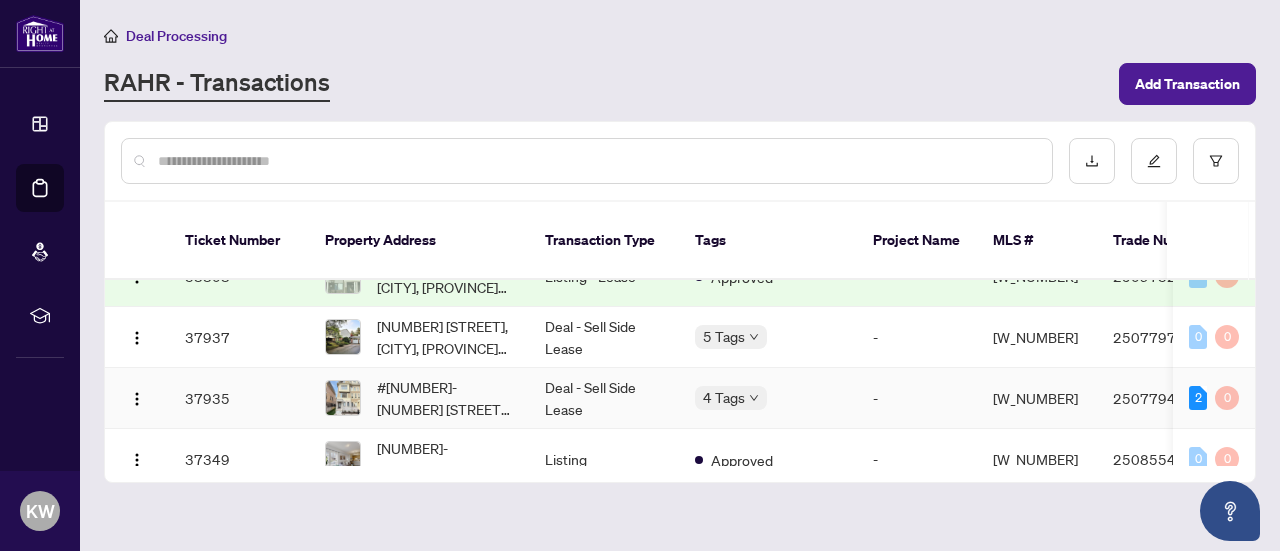 scroll, scrollTop: 300, scrollLeft: 0, axis: vertical 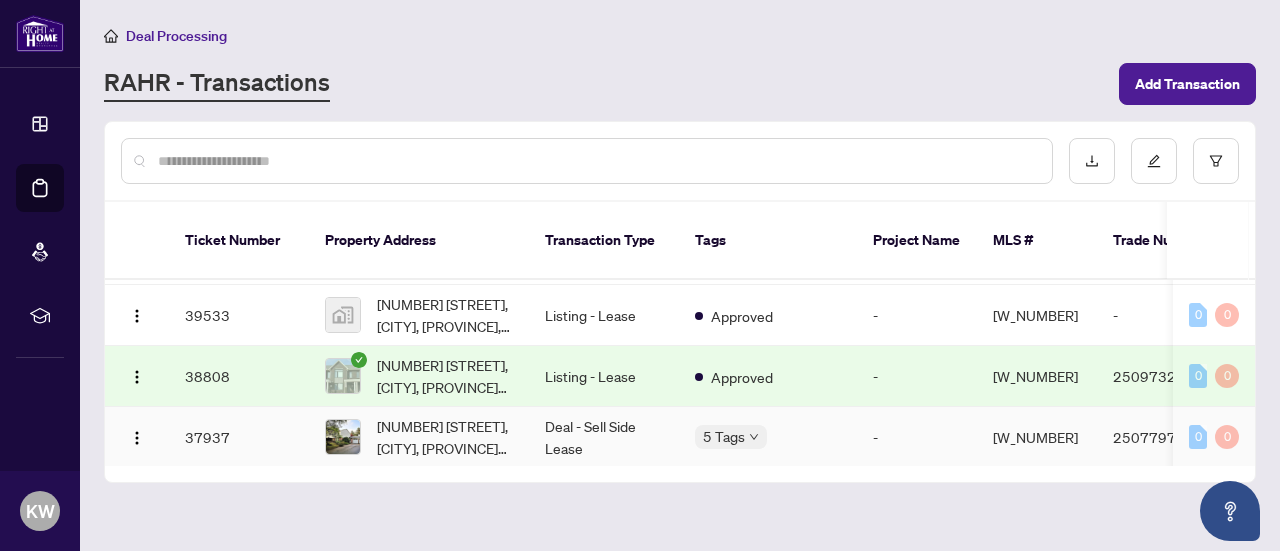 click on "Deal - Sell Side Lease" at bounding box center (604, 437) 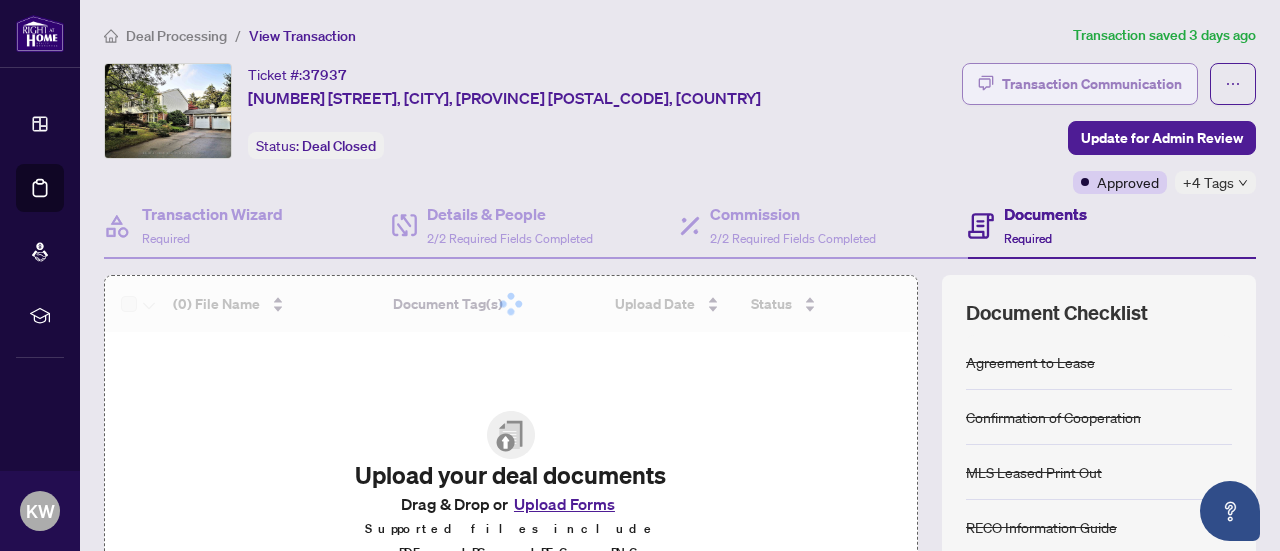 click on "Transaction Communication" at bounding box center [1092, 84] 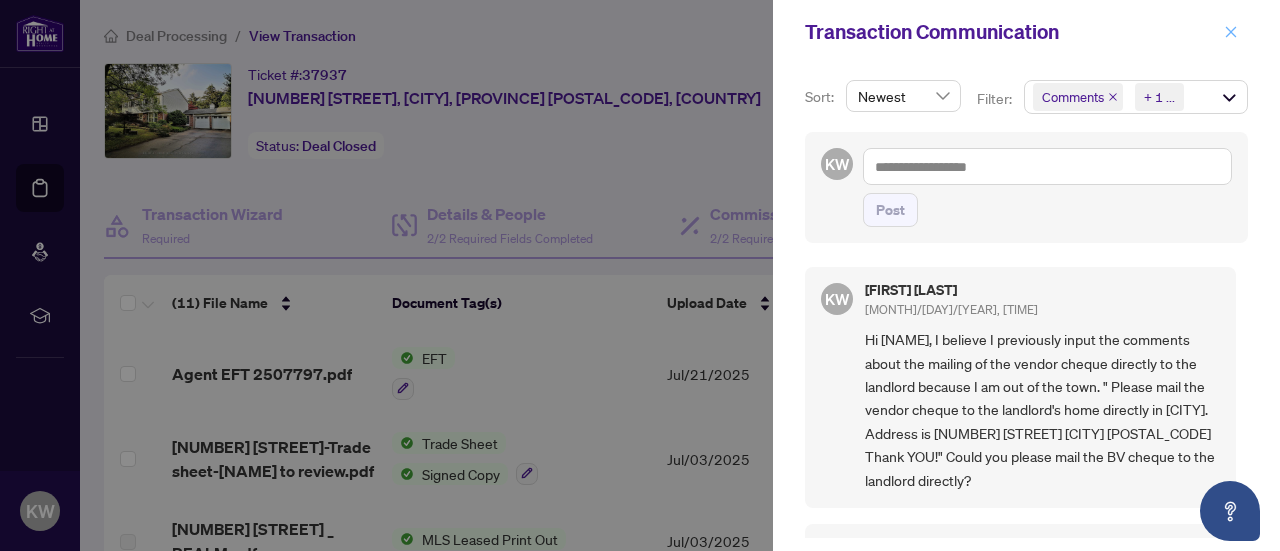 click at bounding box center [1231, 32] 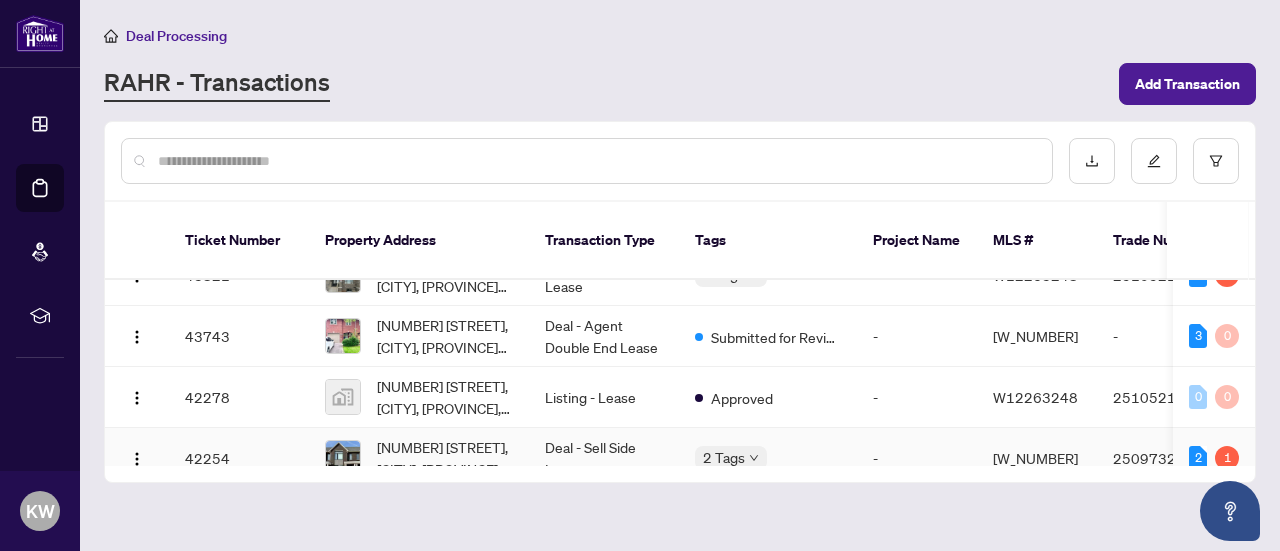 scroll, scrollTop: 0, scrollLeft: 0, axis: both 